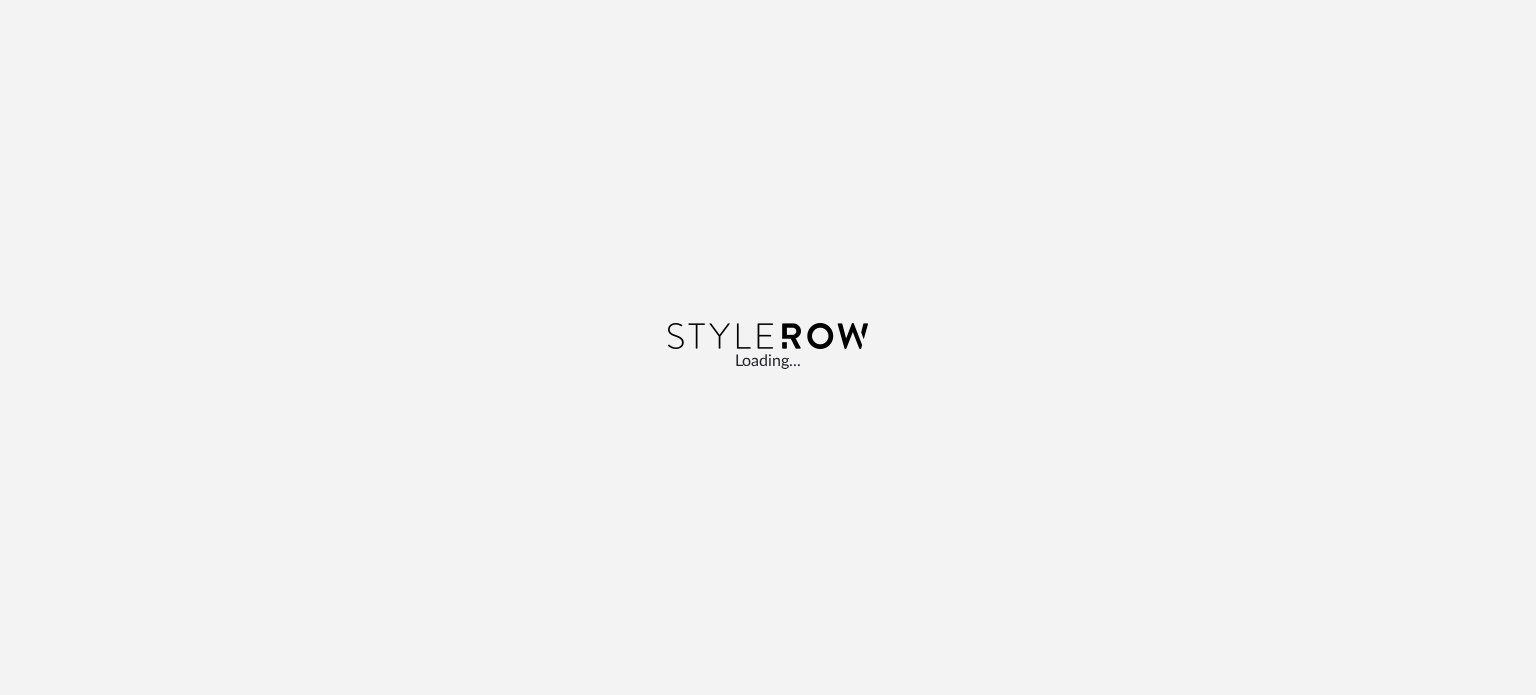 scroll, scrollTop: 0, scrollLeft: 0, axis: both 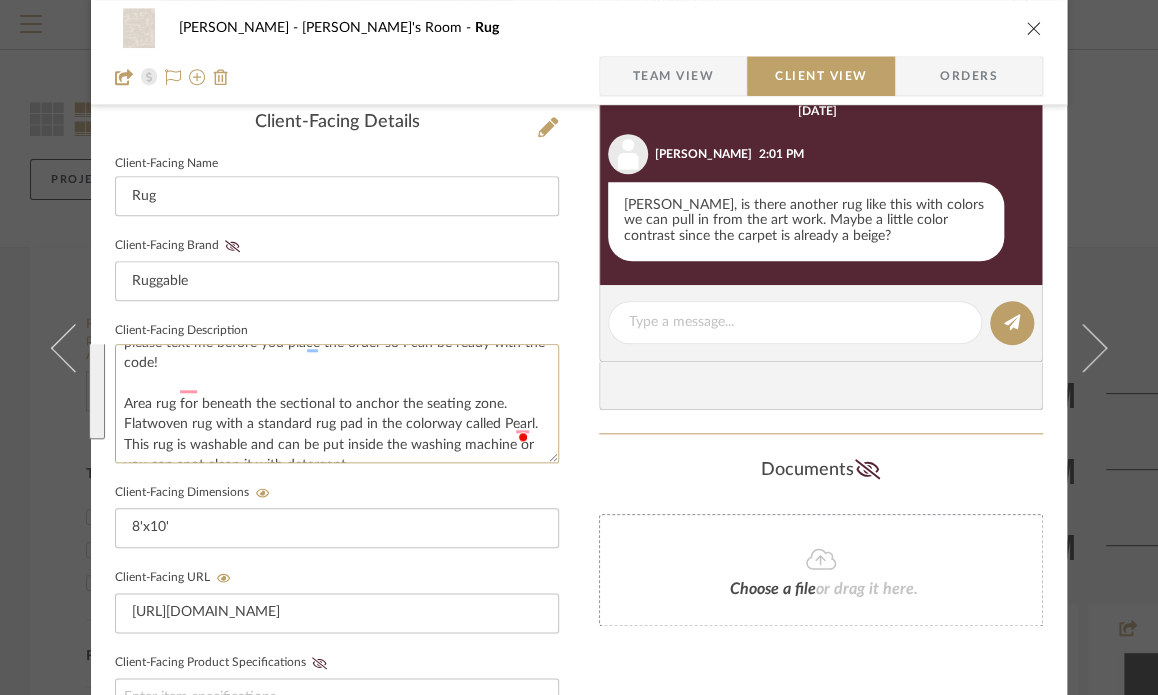 drag, startPoint x: 116, startPoint y: 361, endPoint x: 514, endPoint y: 446, distance: 406.97543 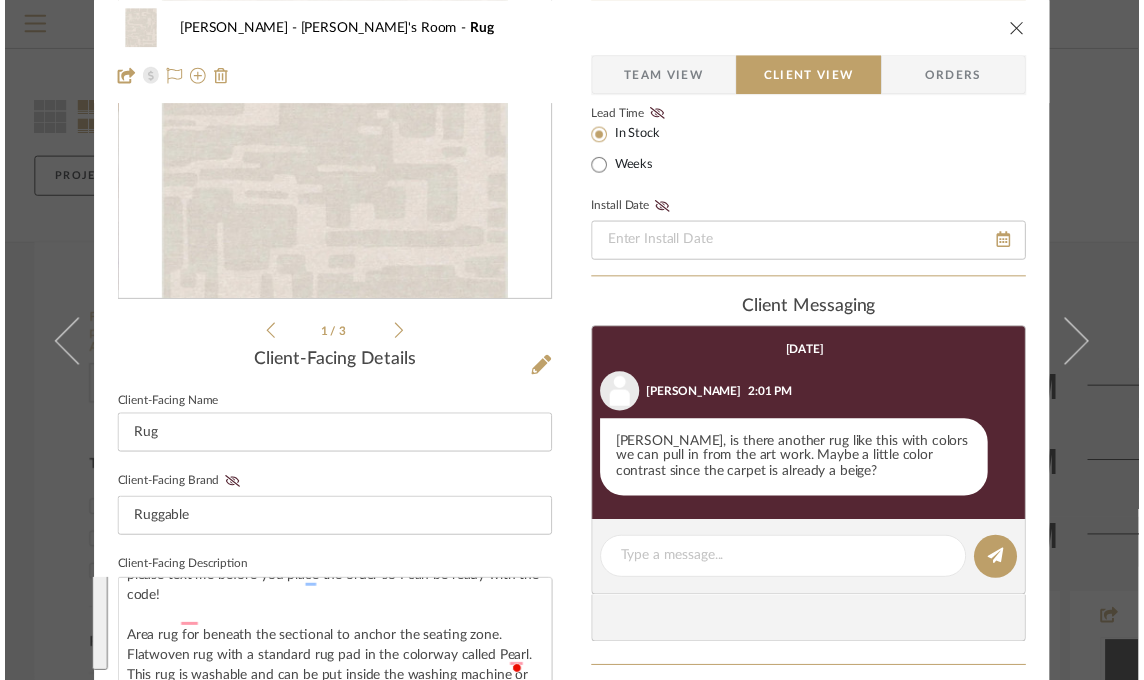 scroll, scrollTop: 0, scrollLeft: 0, axis: both 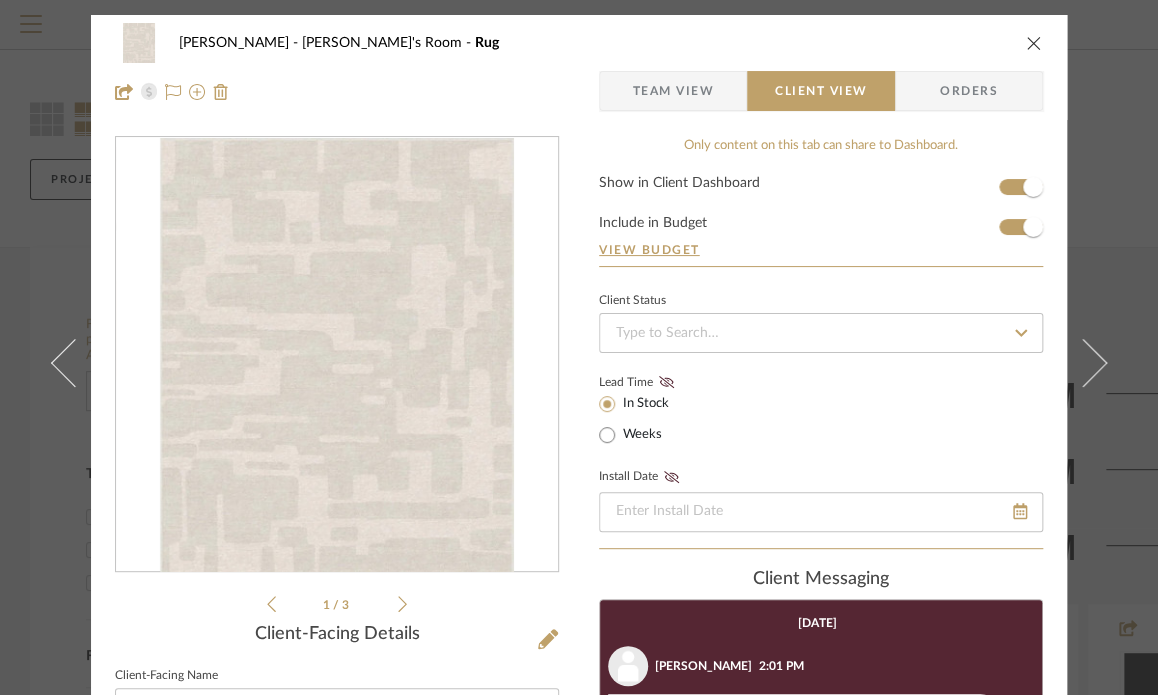 click at bounding box center [1034, 43] 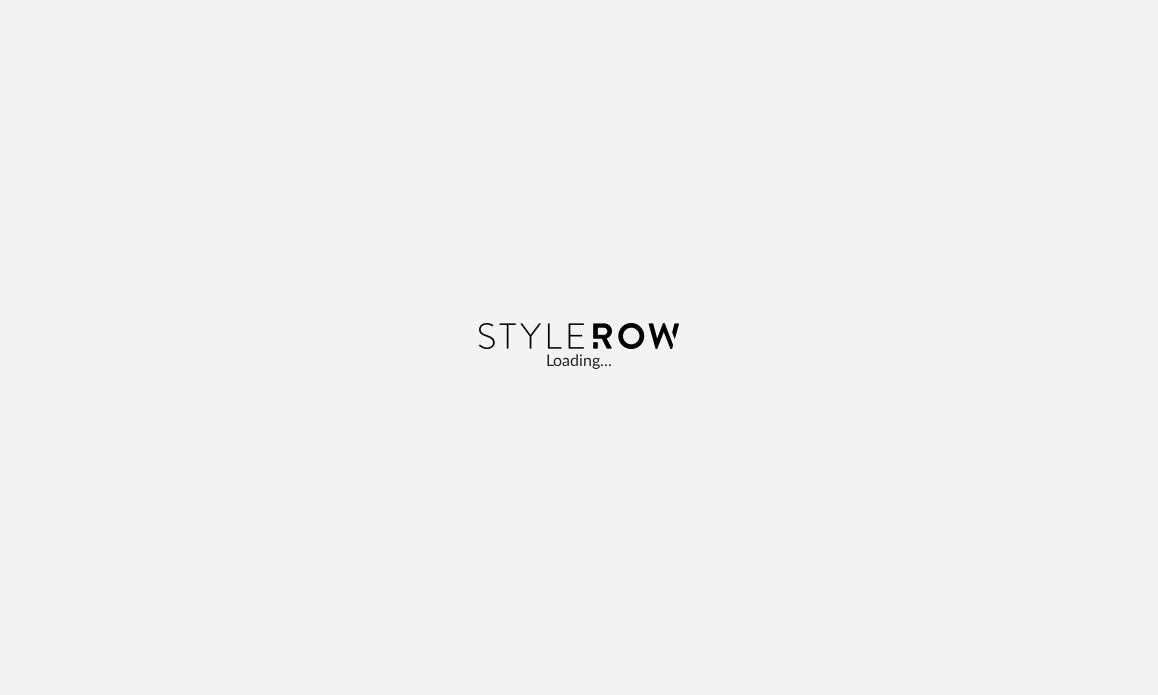 scroll, scrollTop: 0, scrollLeft: 0, axis: both 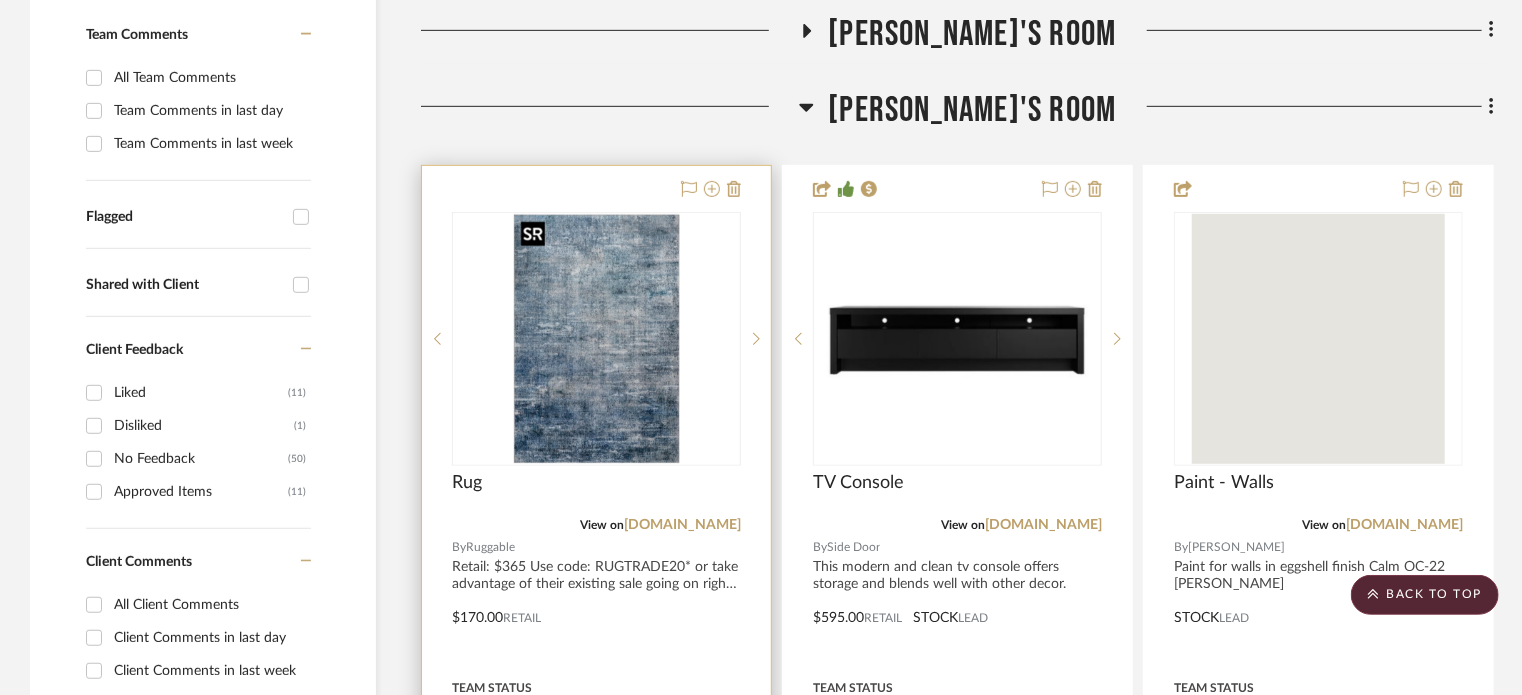 click at bounding box center [596, 339] 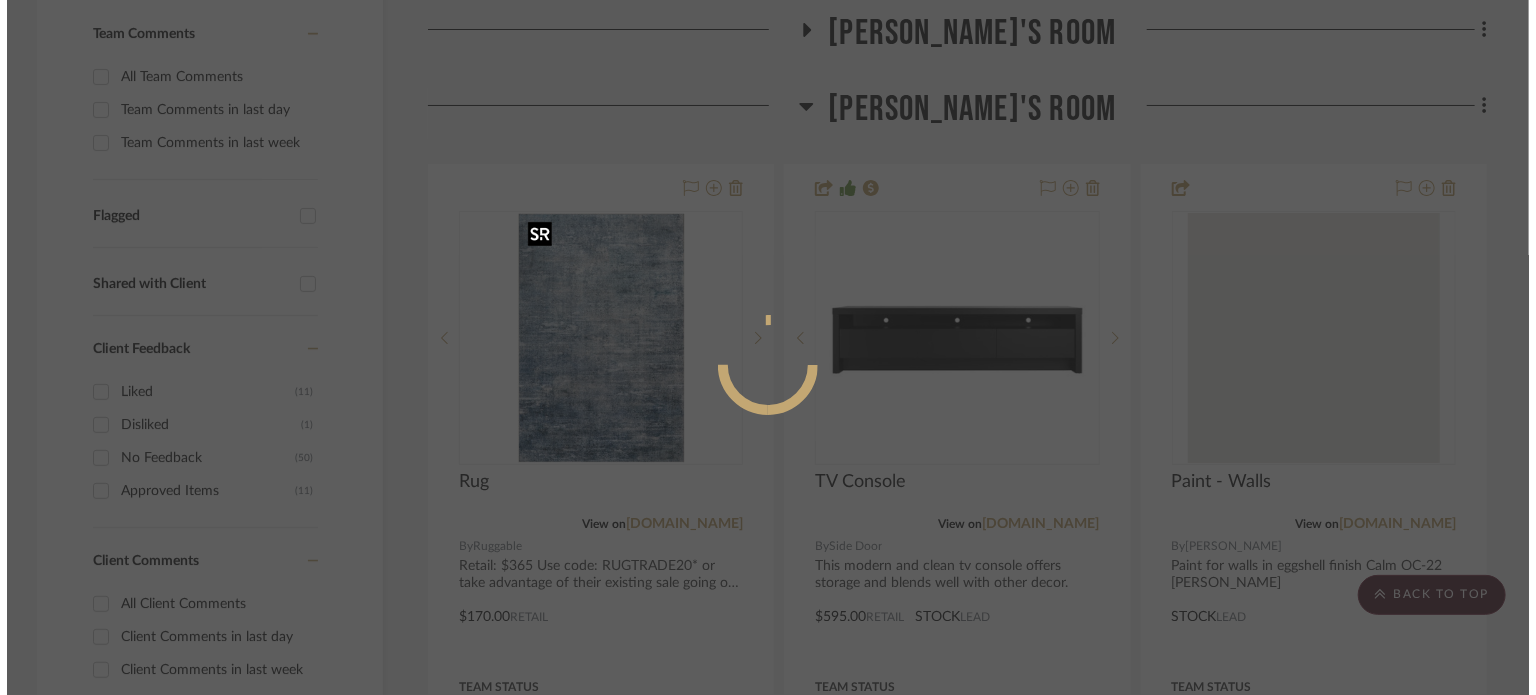 scroll, scrollTop: 0, scrollLeft: 0, axis: both 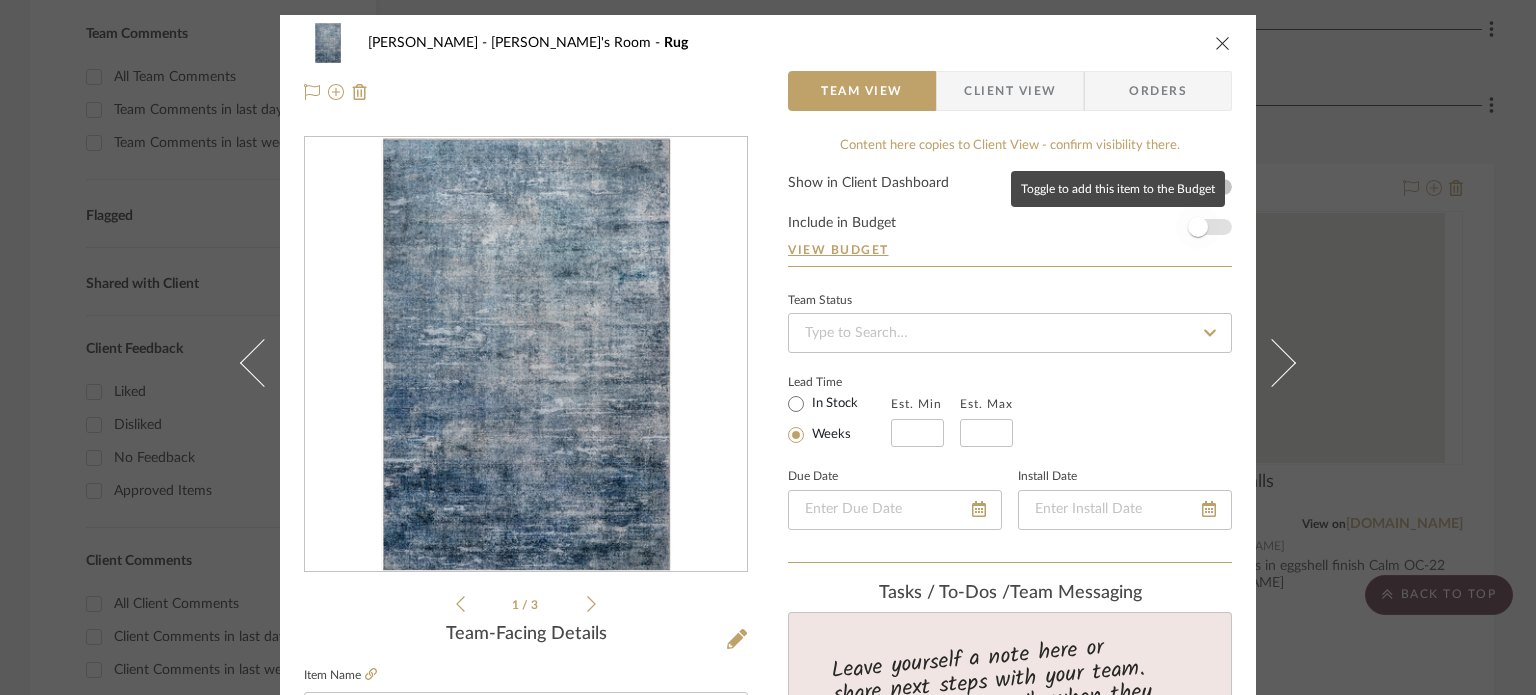 drag, startPoint x: 1204, startPoint y: 204, endPoint x: 1210, endPoint y: 233, distance: 29.614185 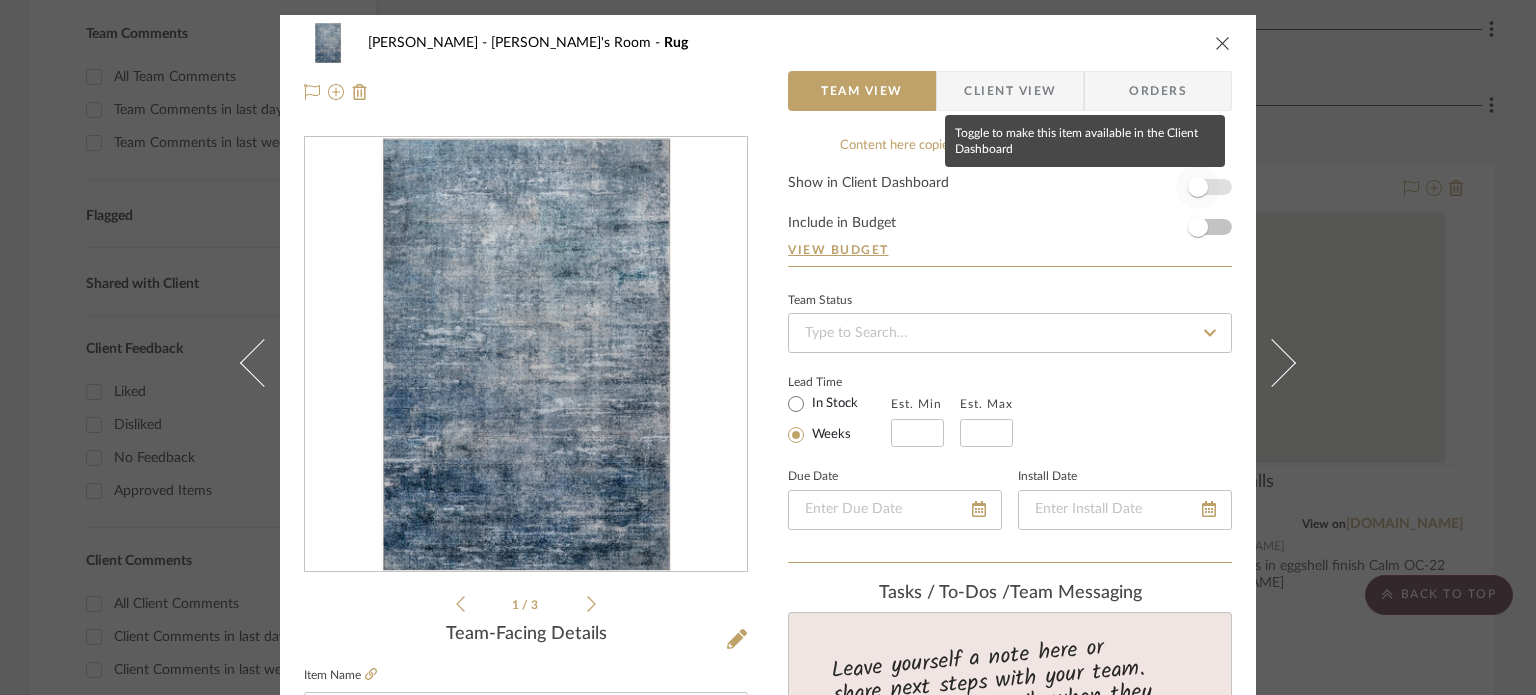 click at bounding box center (1198, 187) 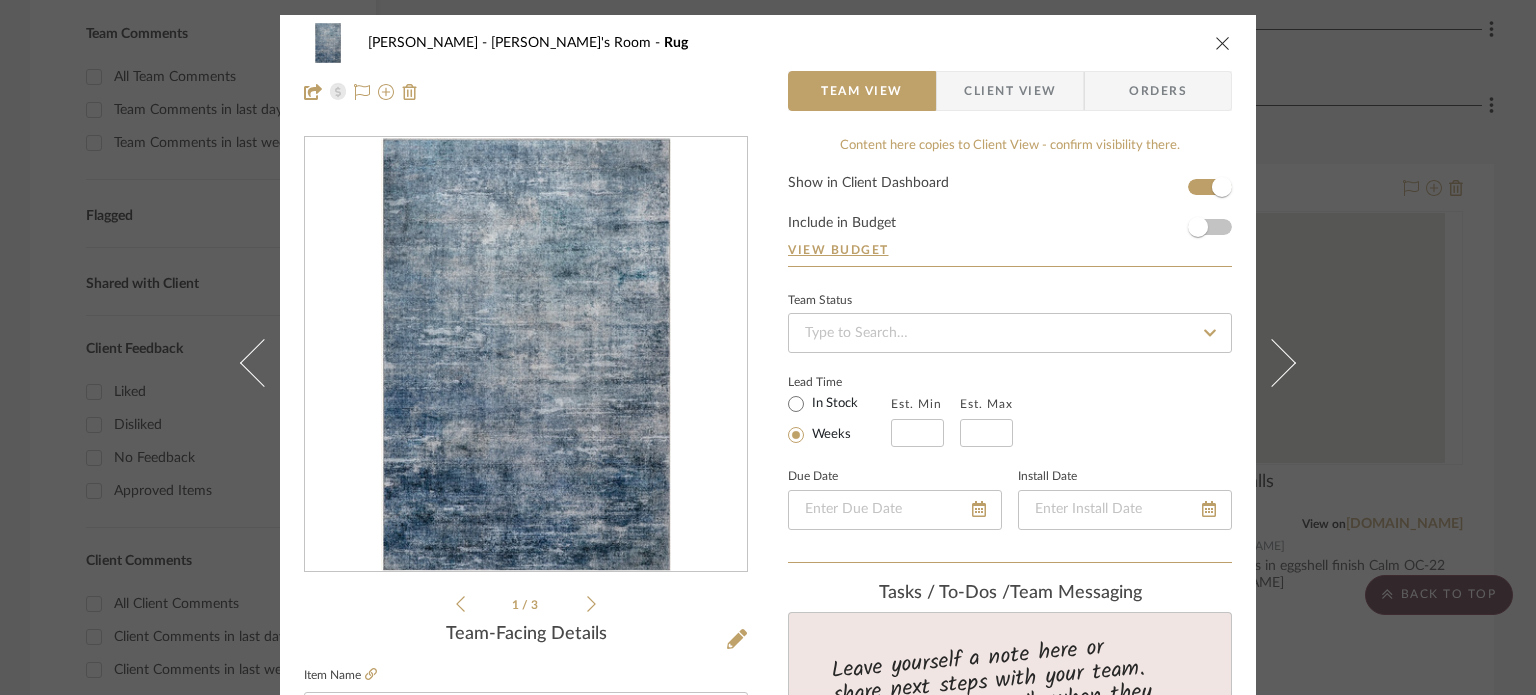 type 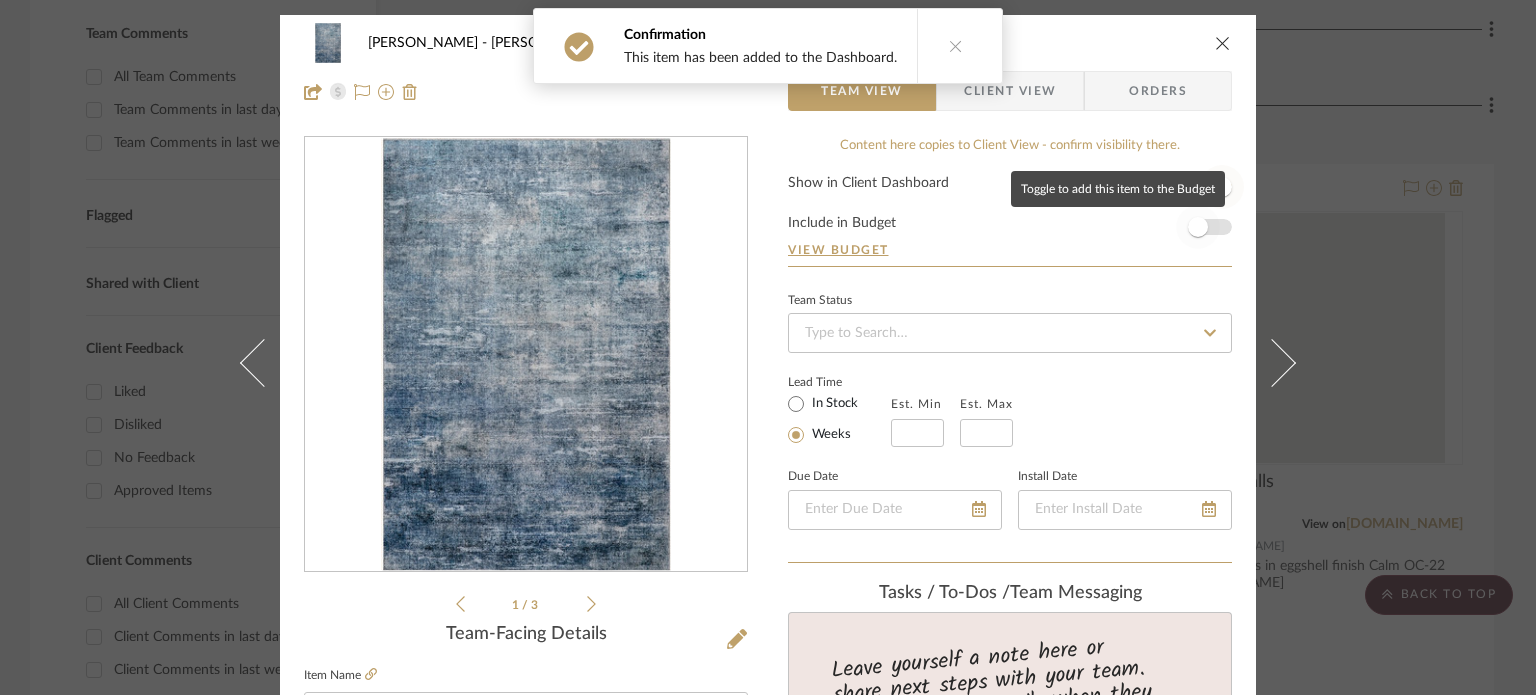 drag, startPoint x: 1197, startPoint y: 231, endPoint x: 1206, endPoint y: 194, distance: 38.078865 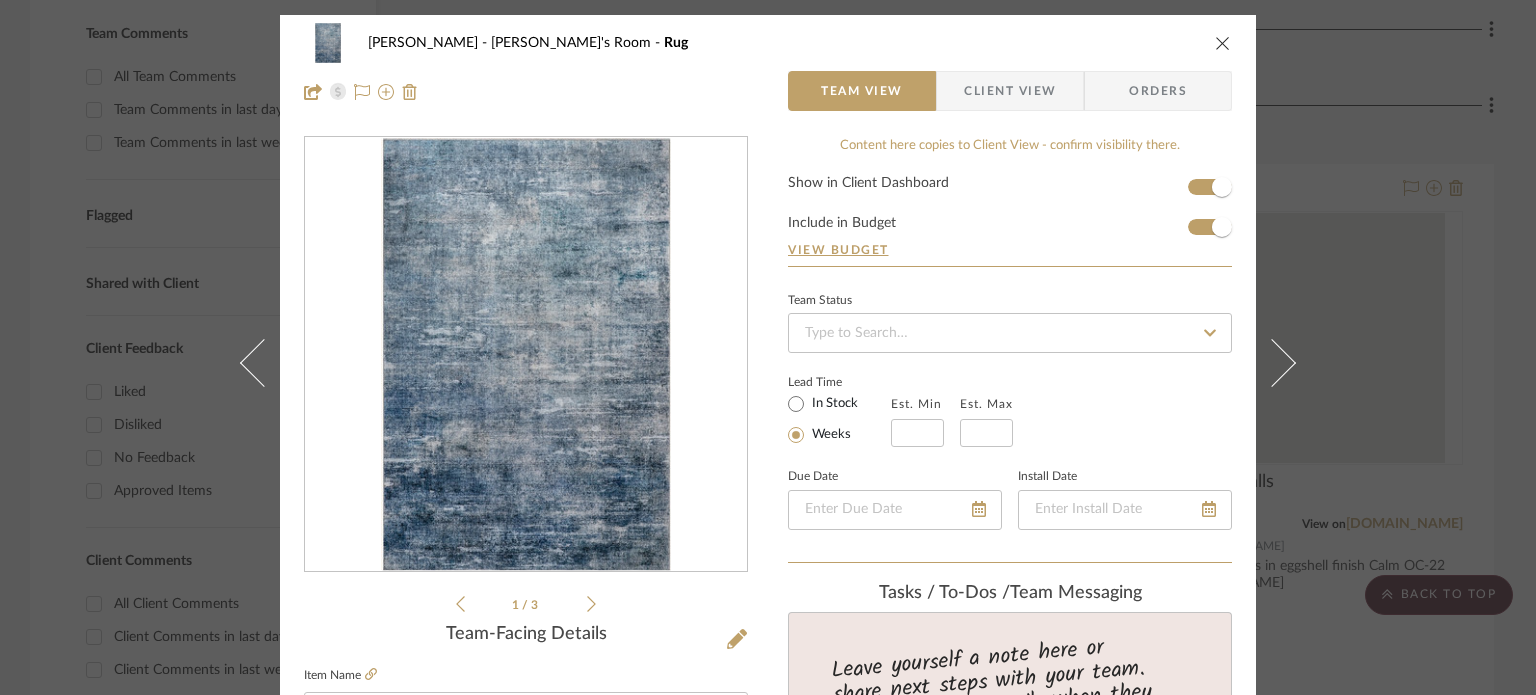 type 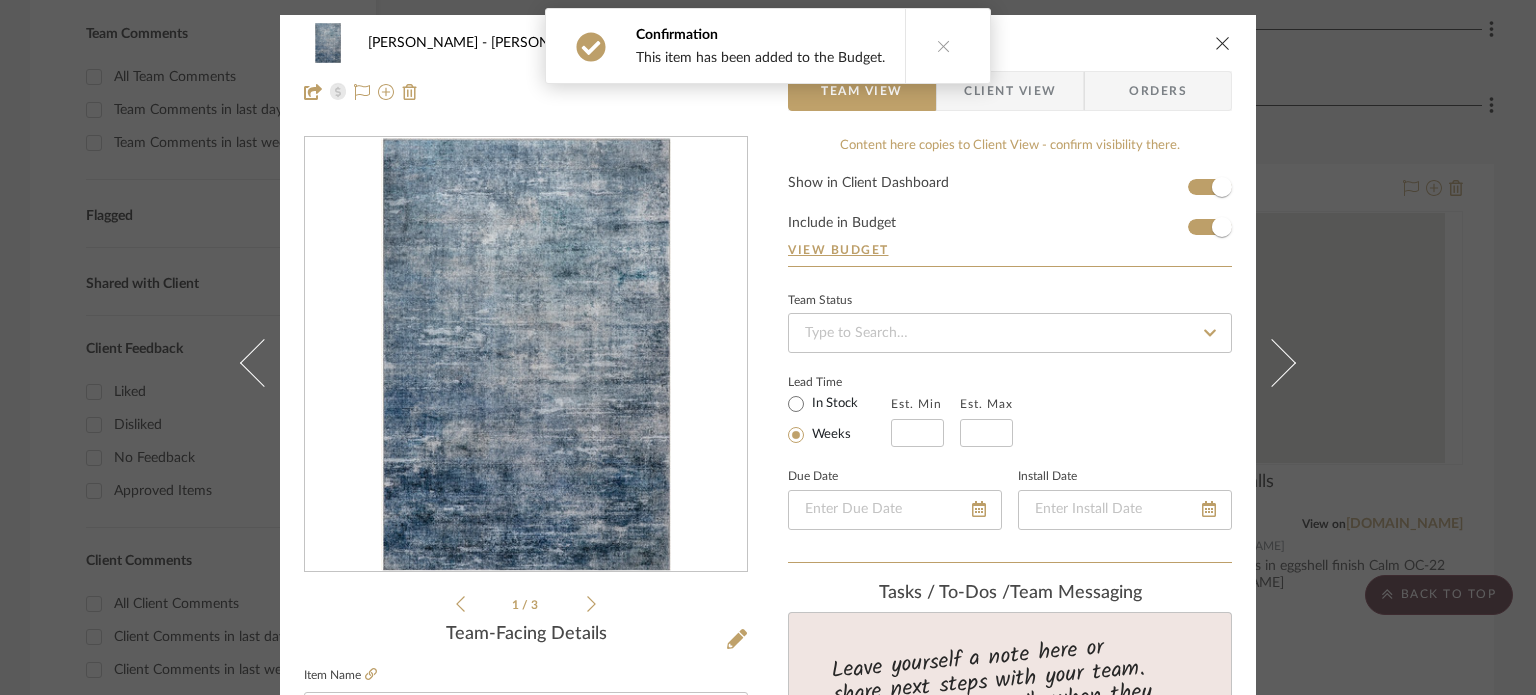click at bounding box center (1223, 43) 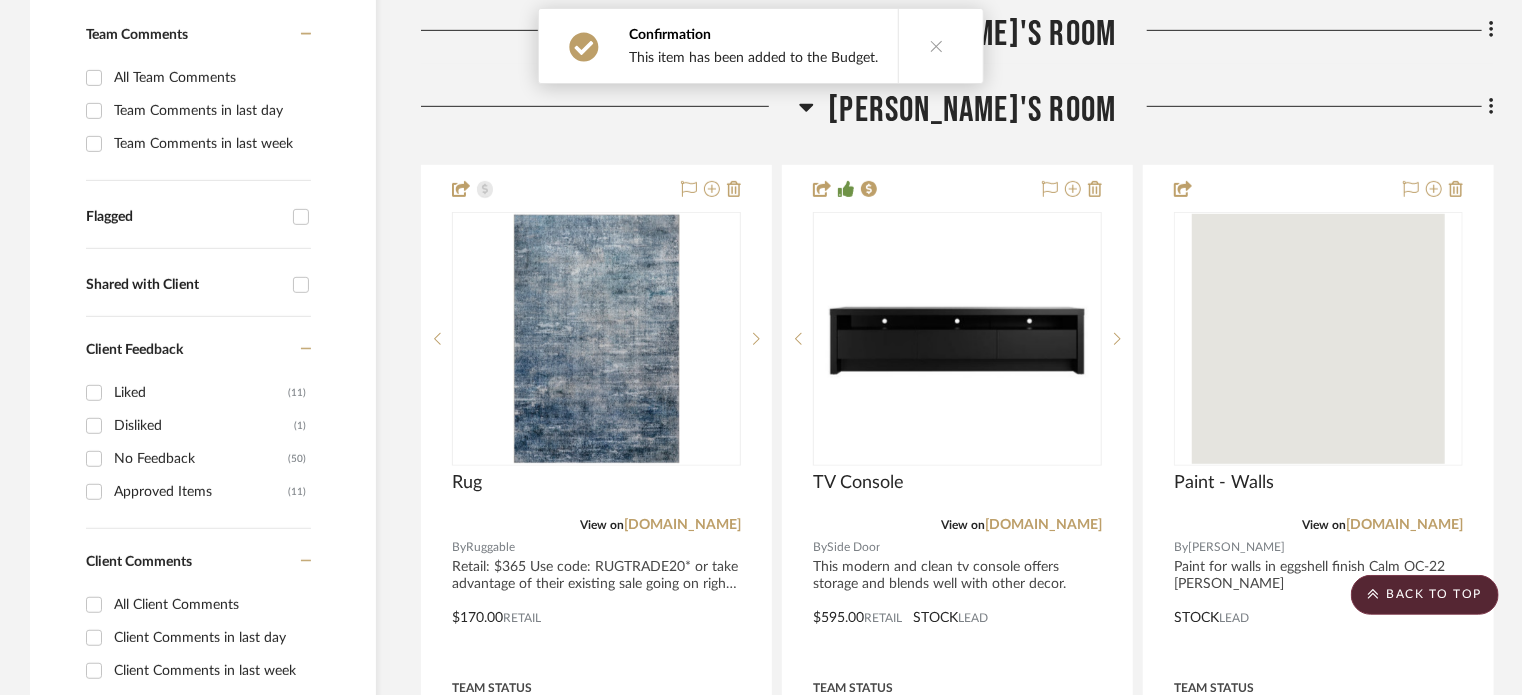 click 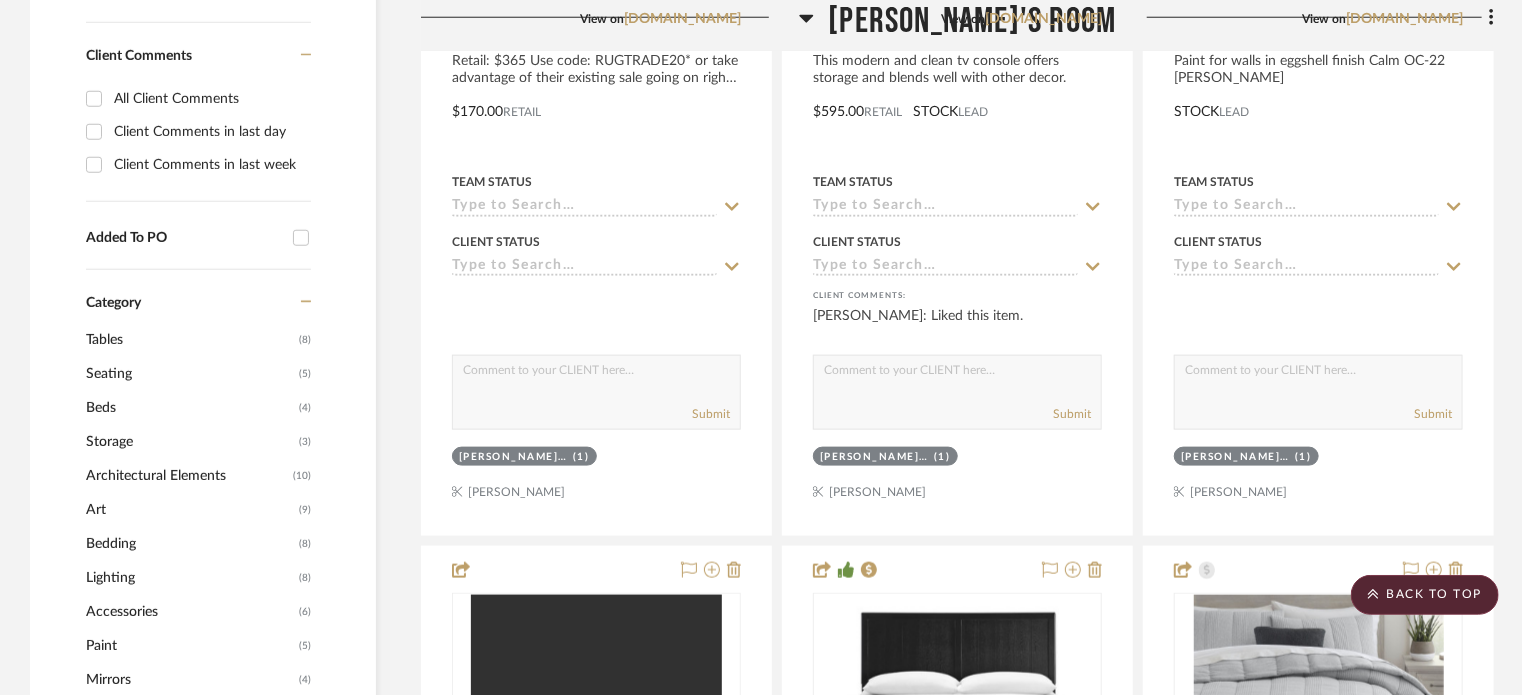 scroll, scrollTop: 267, scrollLeft: 0, axis: vertical 